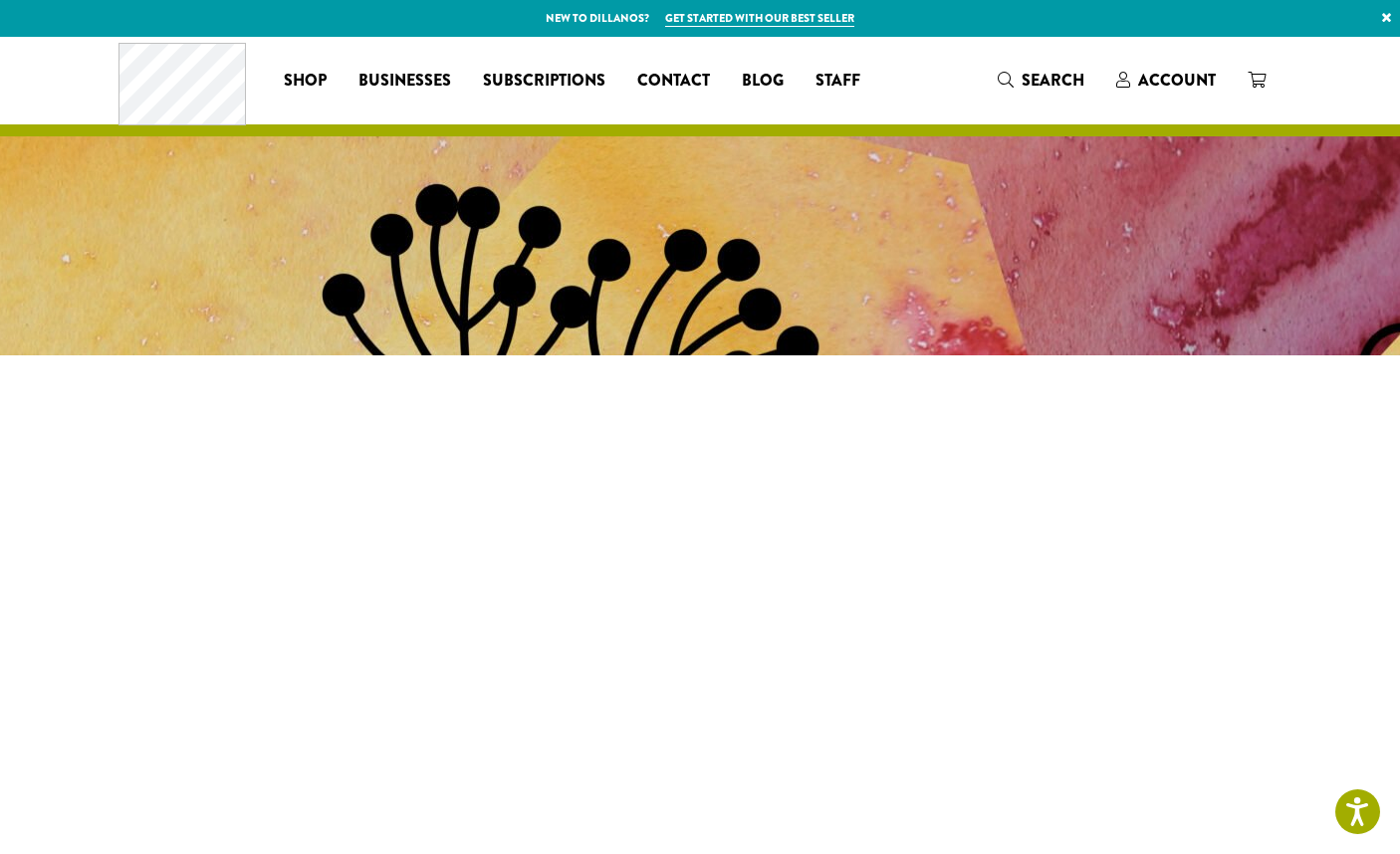 scroll, scrollTop: 276, scrollLeft: 0, axis: vertical 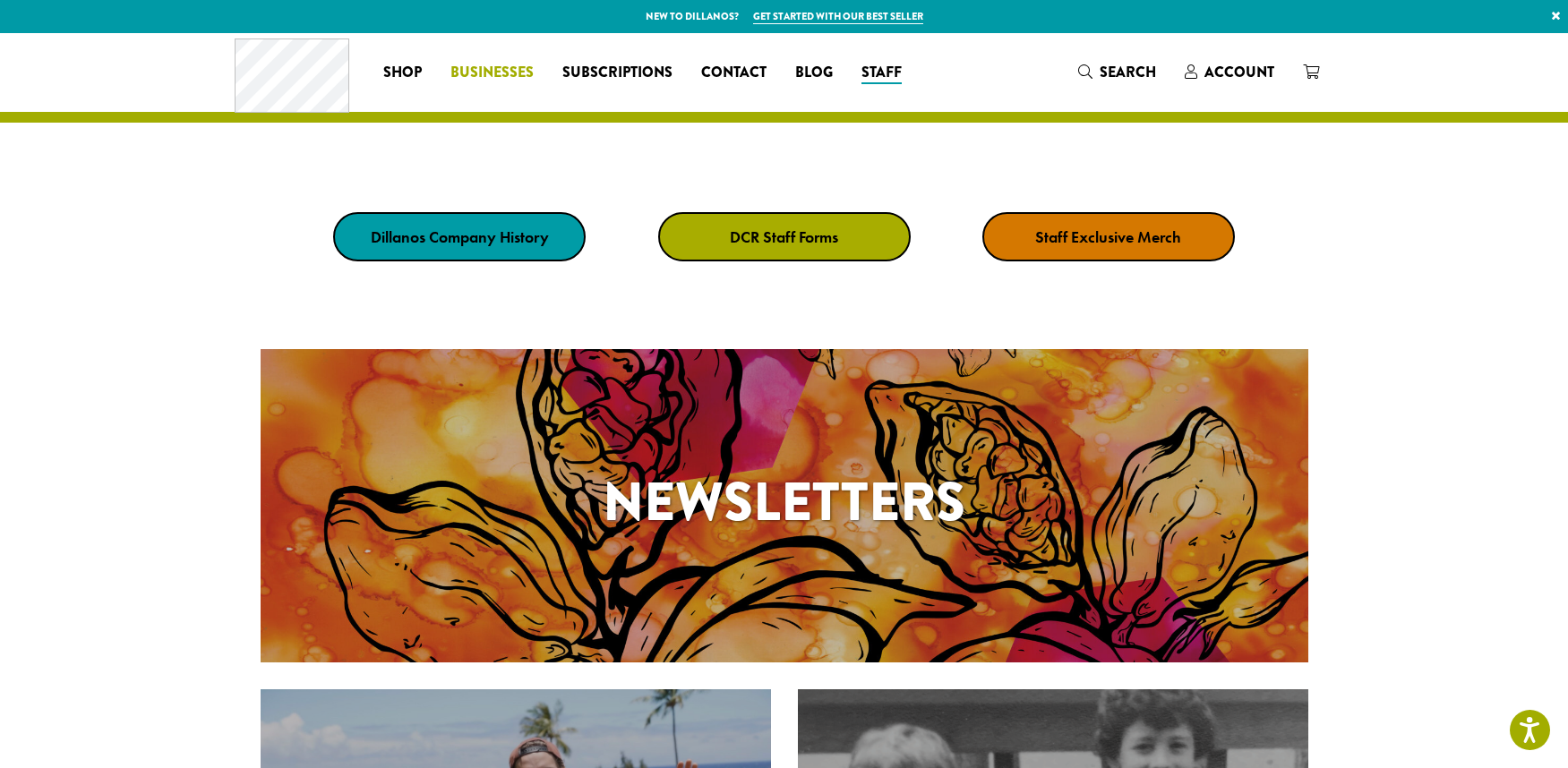 click on "Businesses" at bounding box center (492, 73) 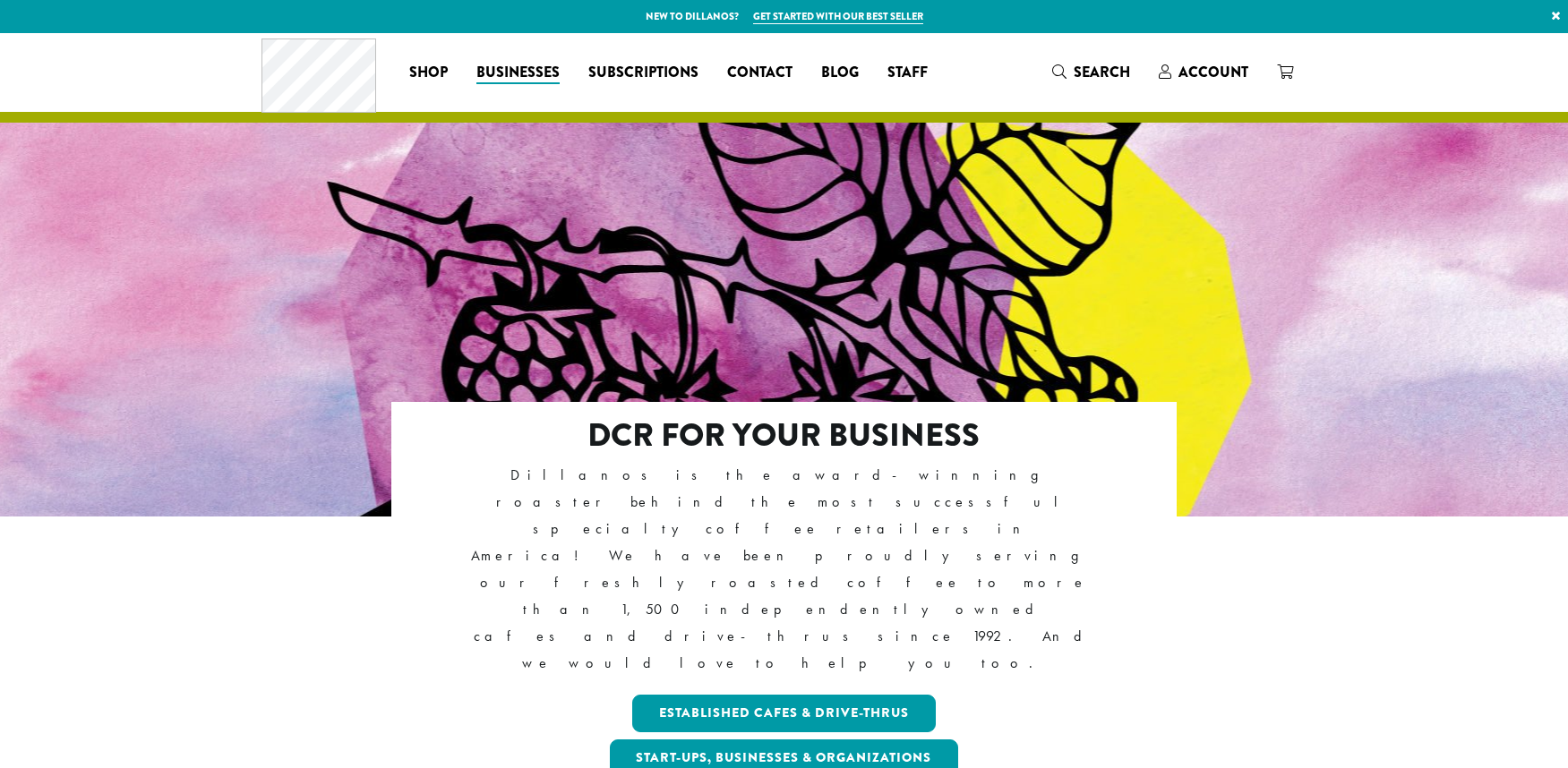 scroll, scrollTop: 0, scrollLeft: 0, axis: both 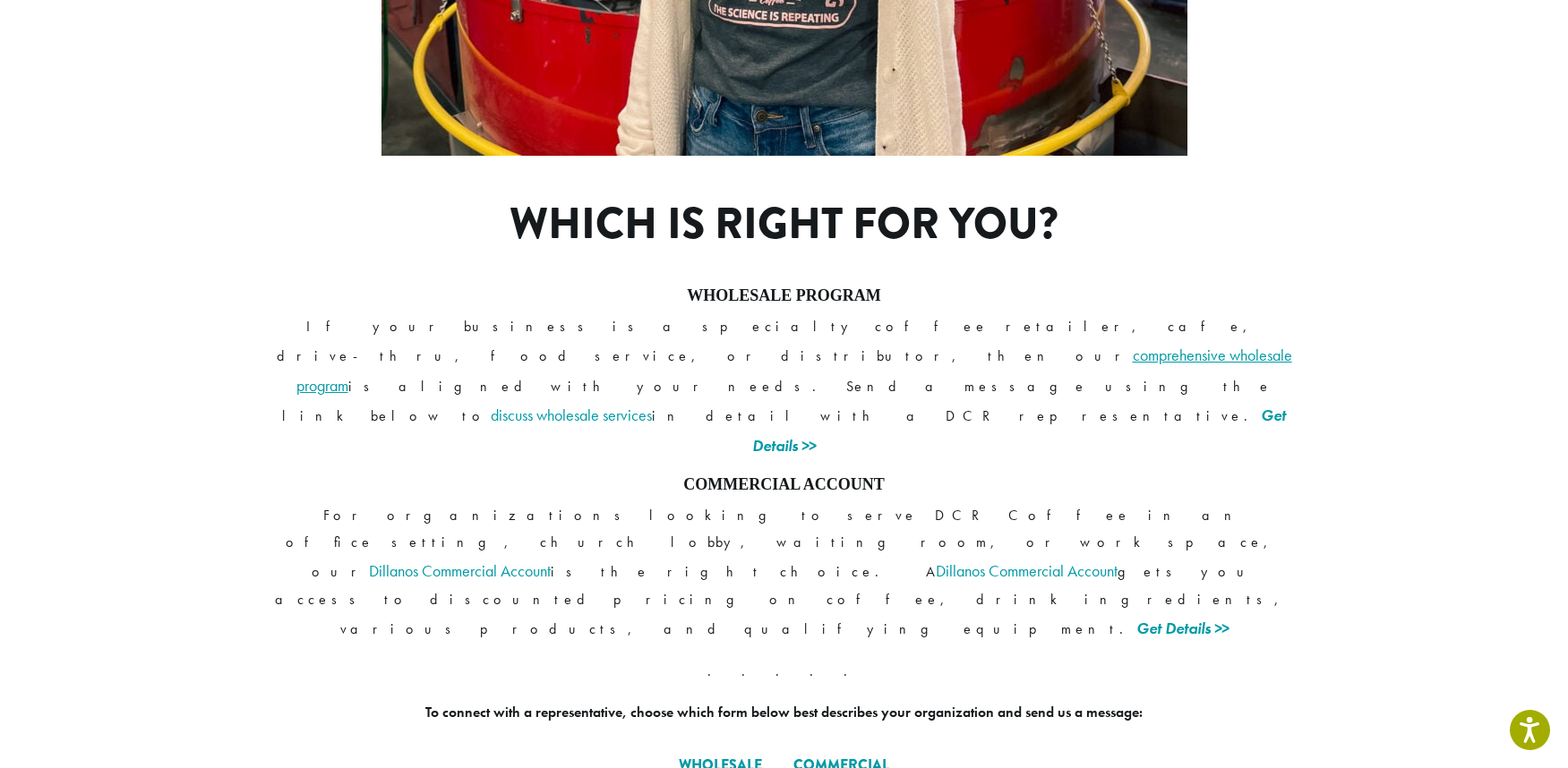 click on "comprehensive wholesale program" at bounding box center (794, 370) 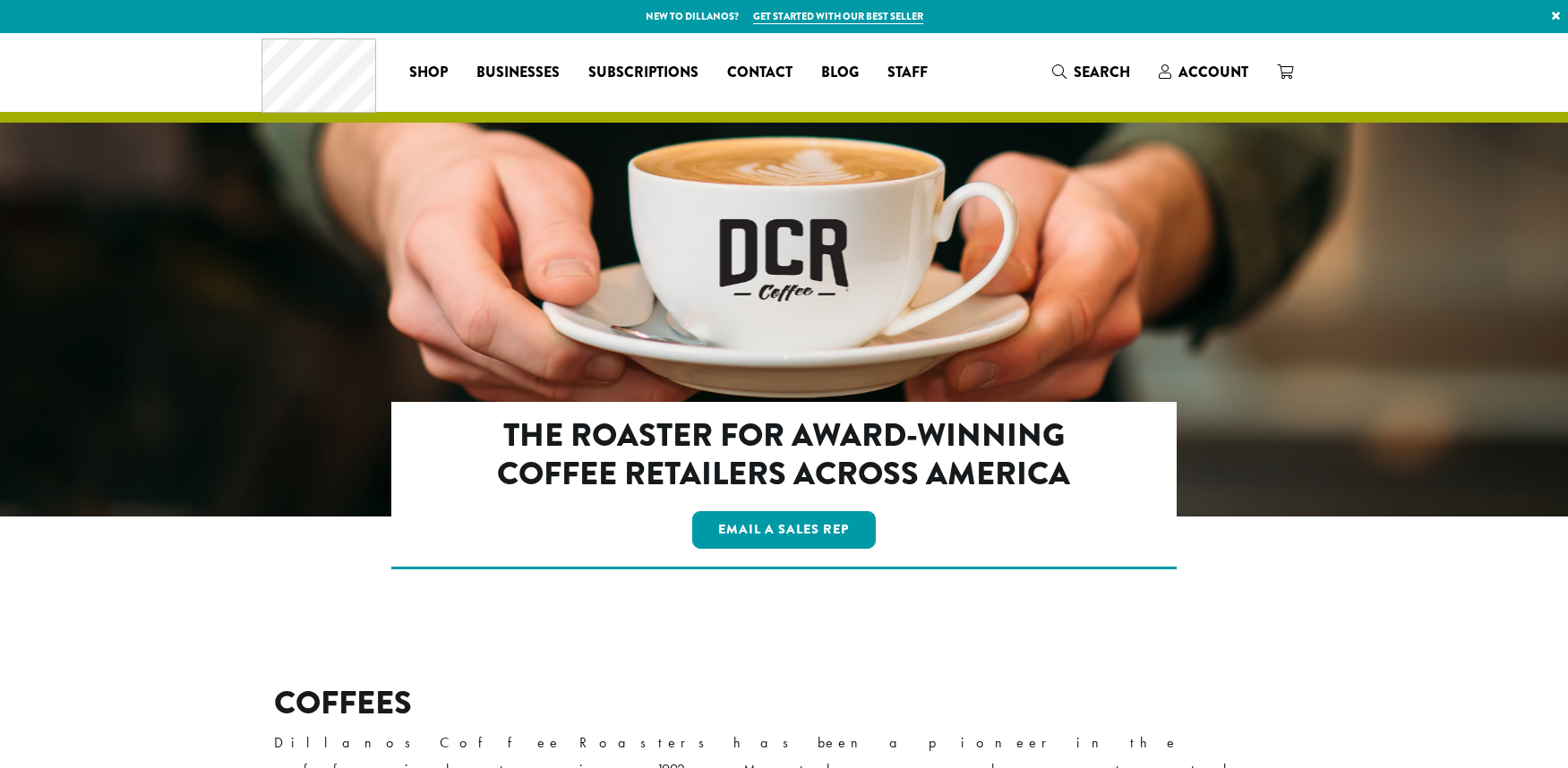 scroll, scrollTop: 0, scrollLeft: 0, axis: both 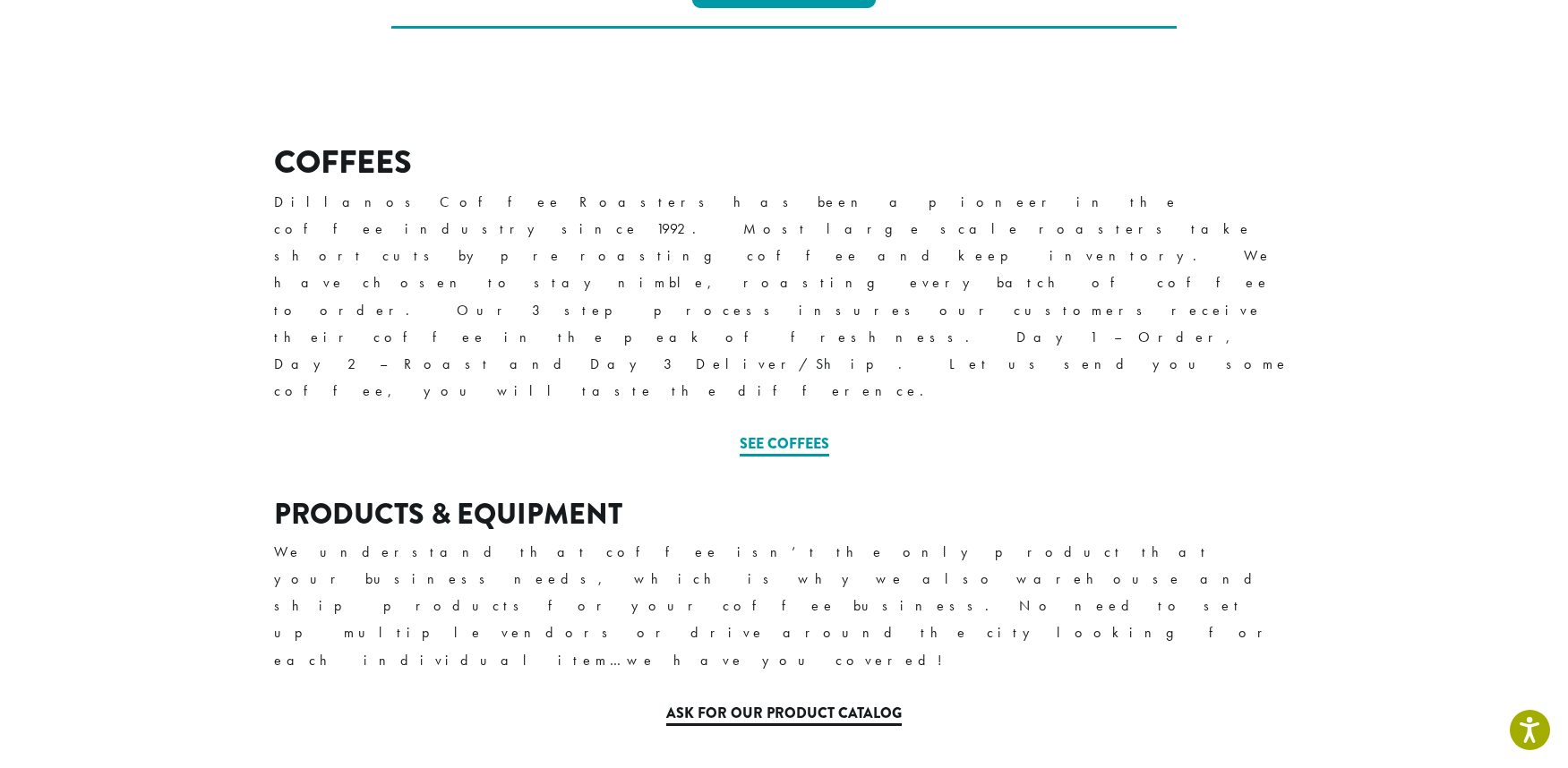 click on "Ask for our Product Catalog" at bounding box center [784, 714] 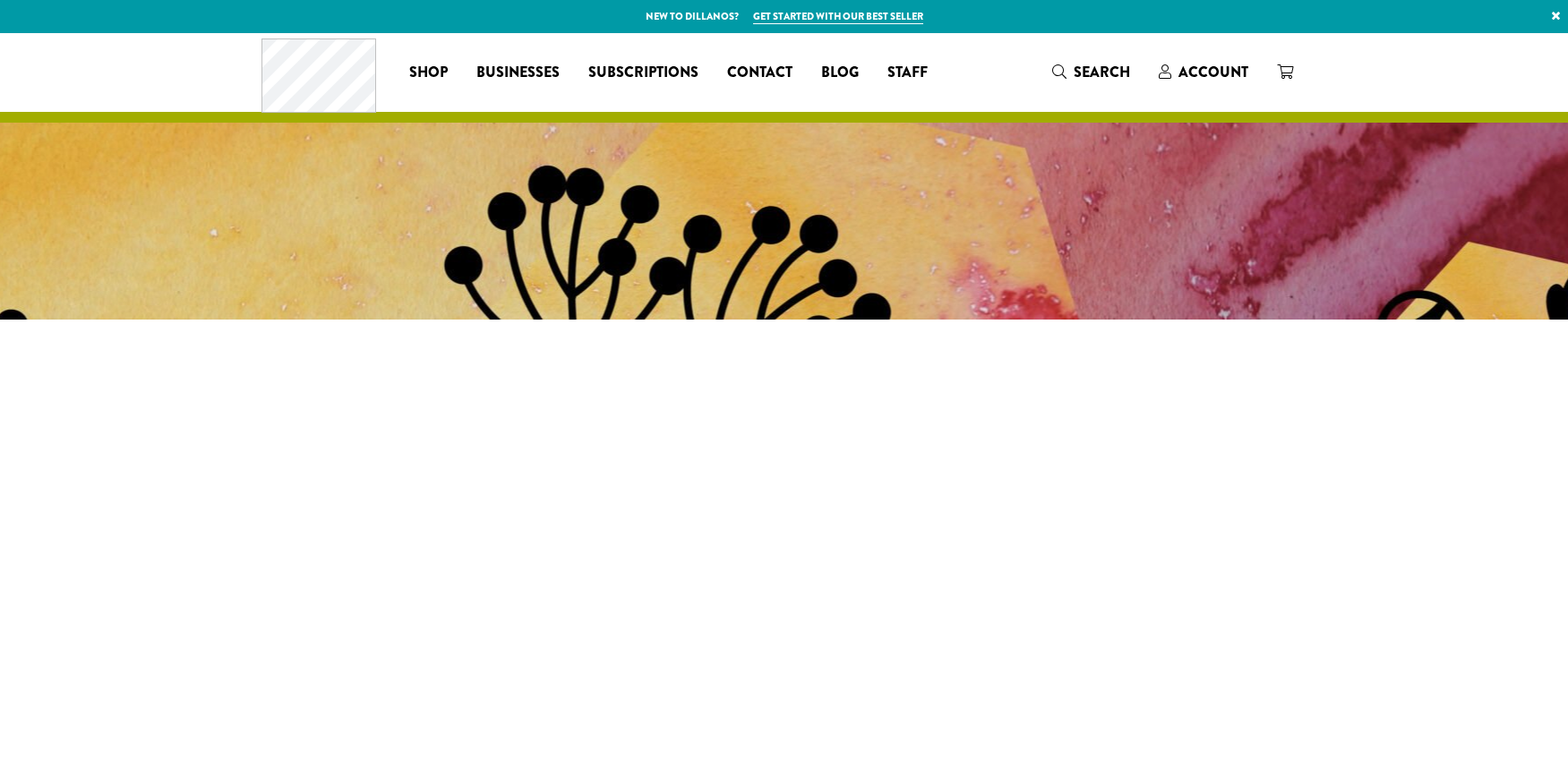 scroll, scrollTop: 0, scrollLeft: 0, axis: both 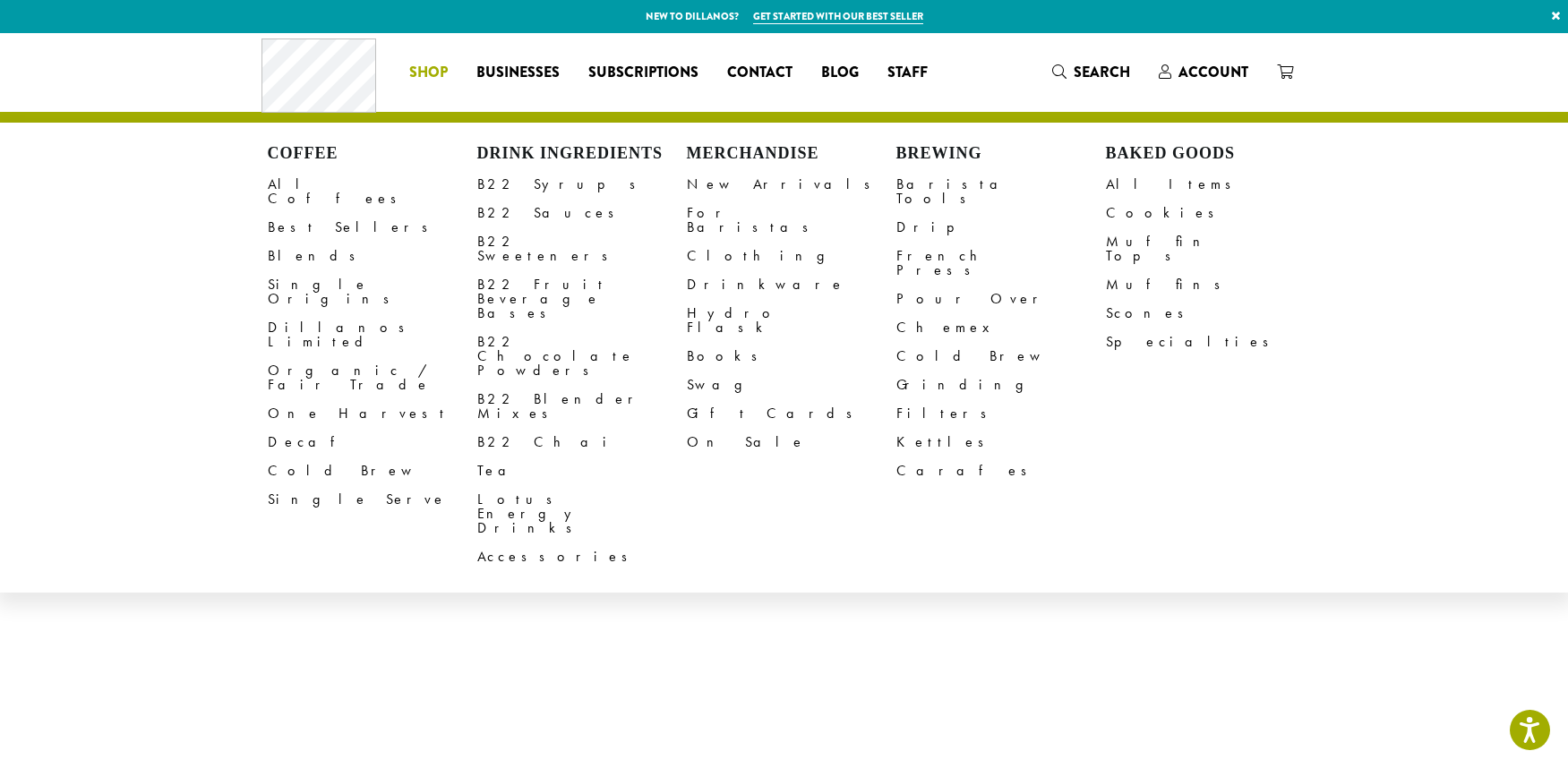 click on "Coffee All Coffees
Best Sellers
Blends
Single Origins
Dillanos Limited
Organic / Fair Trade
One Harvest
Decaf
Cold Brew
Single Serve
Drink Ingredients B22 Syrups
B22 Sauces
B22 Sweeteners
B22 Fruit Beverage Bases
B22 Chocolate Powders
B22 Blender Mixes
B22 Chai
Tea
Lotus Energy Drinks
Accessories
Merchandise New Arrivals
For Baristas
Clothing
Drinkware
Hydro Flask
Books
Swag
Gift Cards
On Sale
Brewing Barista Tools
Drip
French Press
Pour Over
Chemex
Cold Brew
Grinding
Filters
Kettles
Carafes
Baked Goods All Items
Cookies
Muffin Tops
Muffins
Scones
Specialties
Shop
All Coffee
Drink Ingredients
DCR Merchandise
Brew & Serve
Baked Goods
Businesses
Subscriptions
Contact
Blog
Staff
Staff Forms" at bounding box center [784, 72] 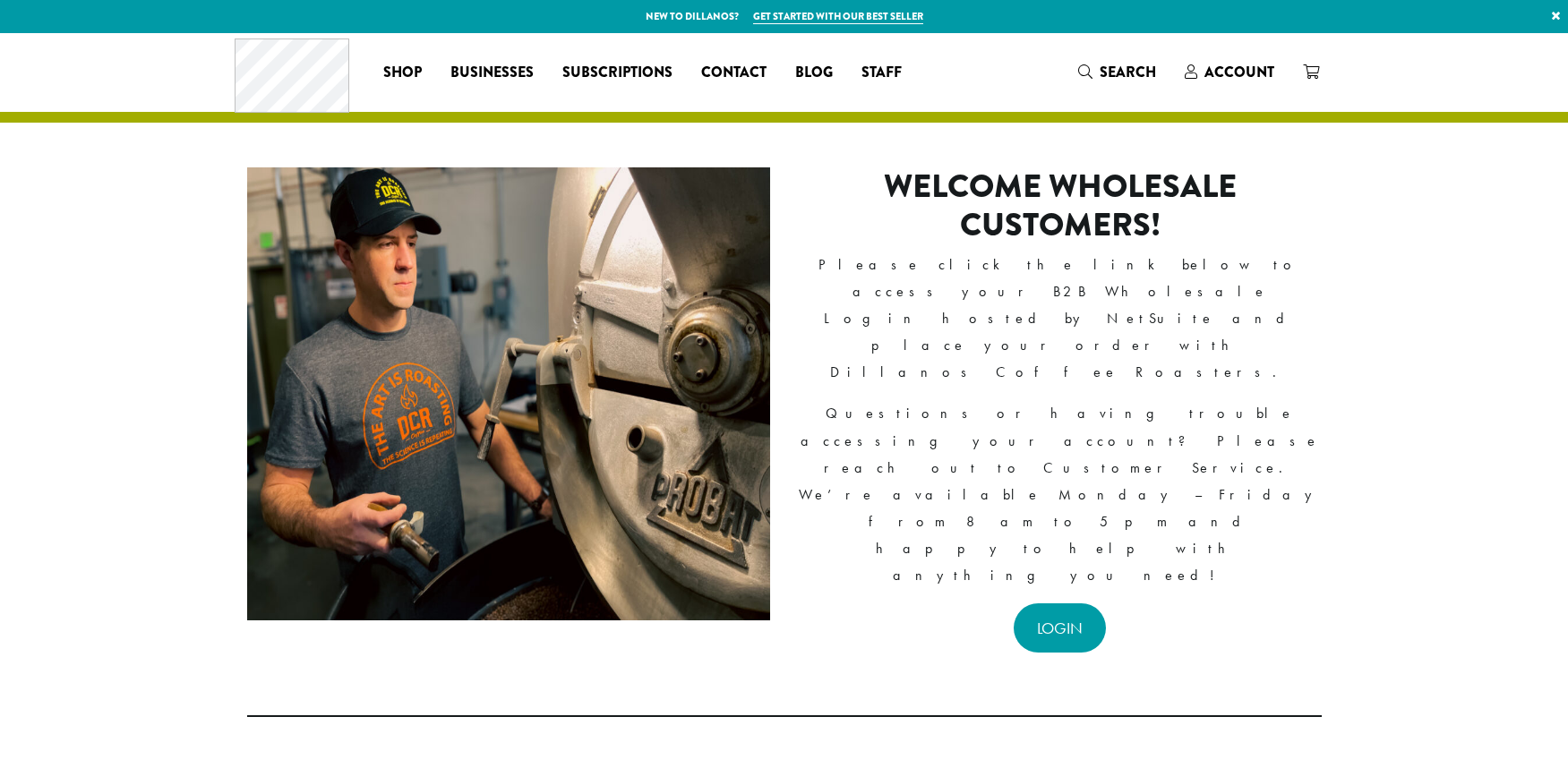 scroll, scrollTop: 0, scrollLeft: 0, axis: both 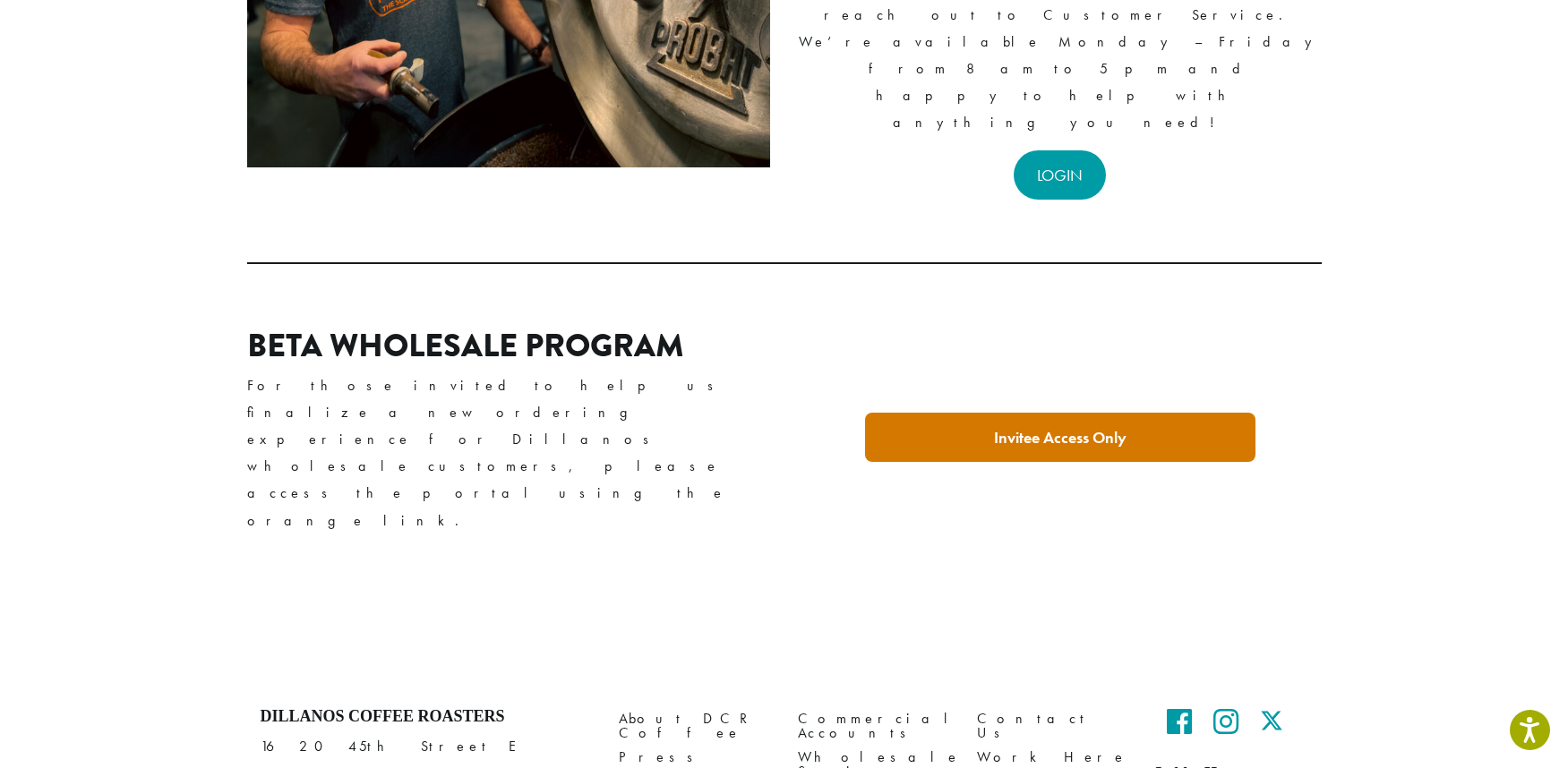 click on "Invitee Access Only" at bounding box center [1060, 437] 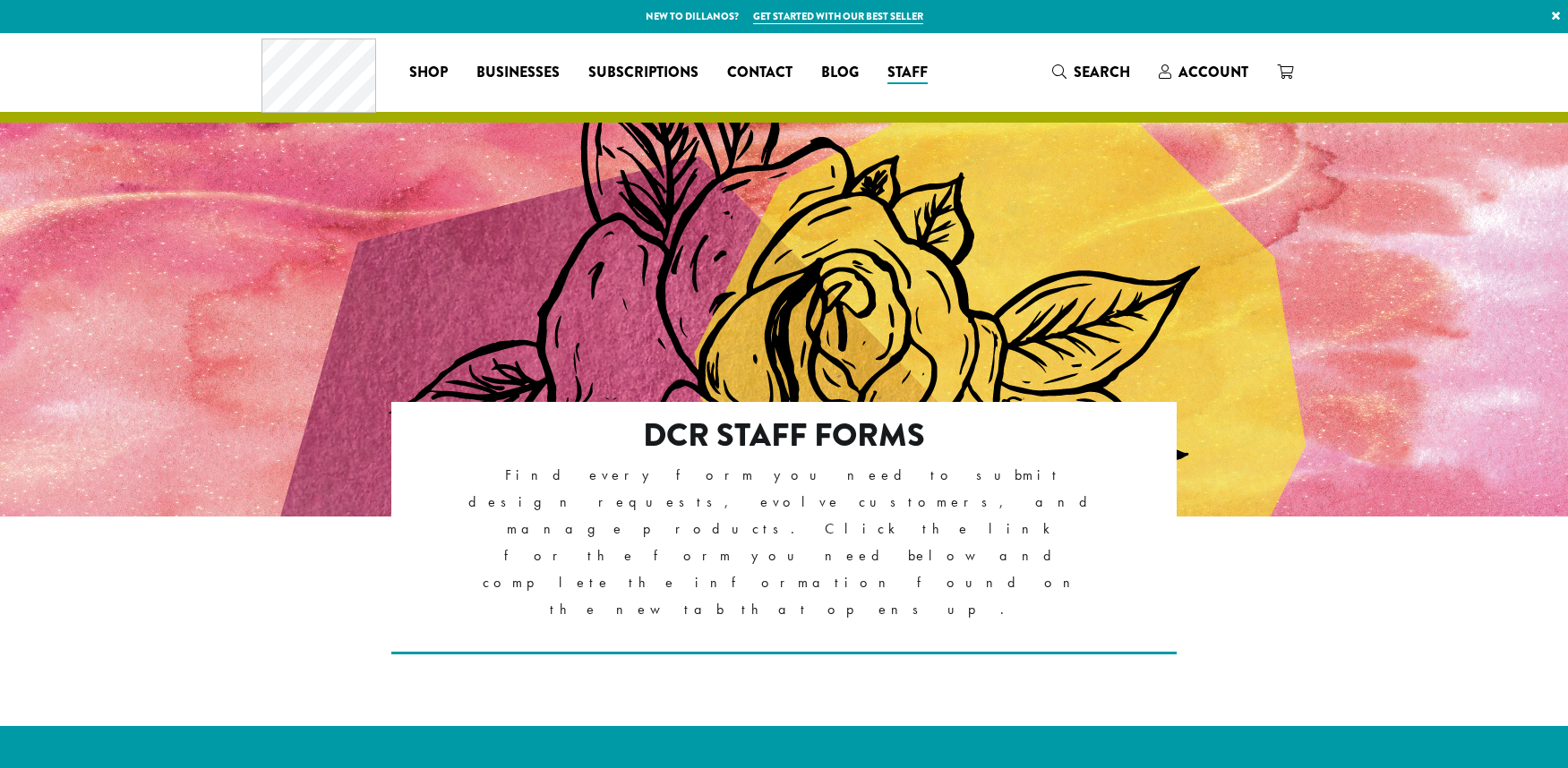 scroll, scrollTop: 0, scrollLeft: 0, axis: both 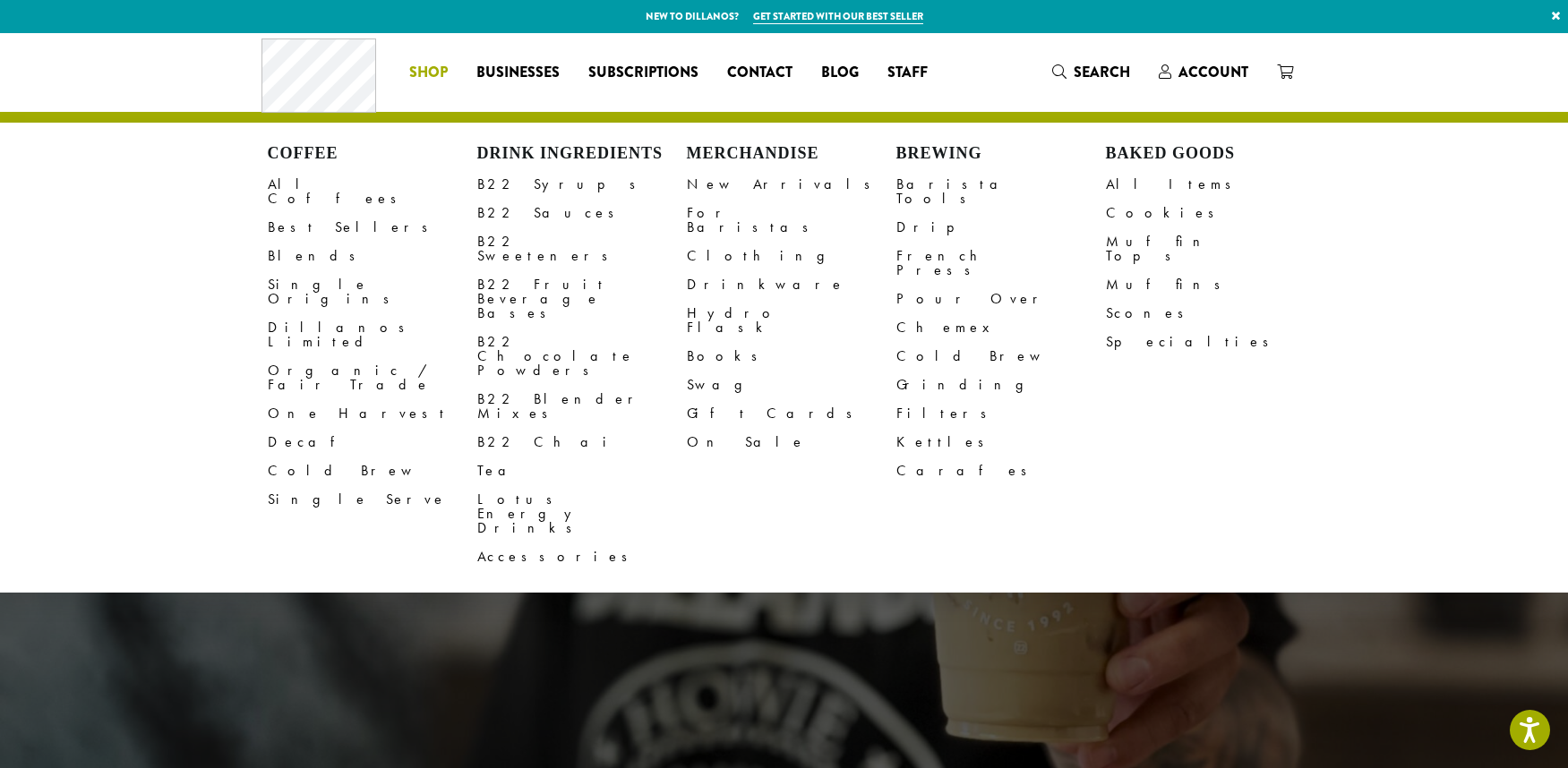 click on "Coffee All Coffees
Best Sellers
Blends
Single Origins
Dillanos Limited
Organic / Fair Trade
One Harvest
Decaf
Cold Brew
Single Serve
Drink Ingredients B22 Syrups
B22 Sauces
B22 Sweeteners
B22 Fruit Beverage Bases
B22 Chocolate Powders
B22 Blender Mixes
B22 Chai
Tea
Lotus Energy Drinks
Accessories
Merchandise New Arrivals
For Baristas
Clothing
Drinkware
Hydro Flask
Books
Swag
Gift Cards
On Sale
Brewing Barista Tools
Drip
French Press
Pour Over
Chemex
Cold Brew
Grinding
Filters
Kettles
Carafes
Baked Goods All Items
Cookies
Muffin Tops
Muffins
Scones
Specialties
Shop
All Coffee
Drink Ingredients
DCR Merchandise
Brew & Serve
Baked Goods
Businesses
Subscriptions
Contact
Blog
Staff
Staff Forms
Staff Exclusive Merch
Our Company’s Story" at bounding box center (668, 73) 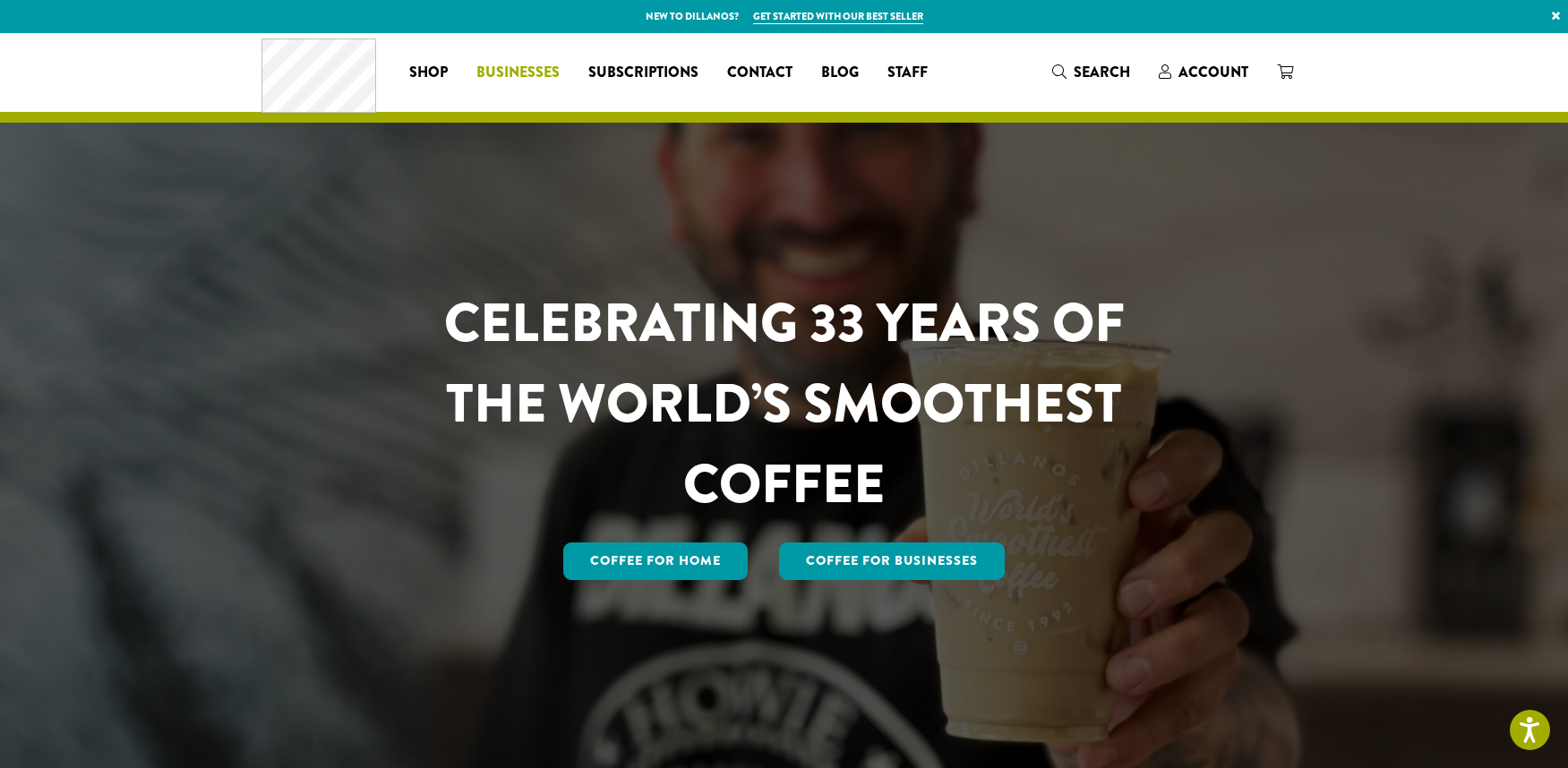 click on "Businesses" at bounding box center (518, 73) 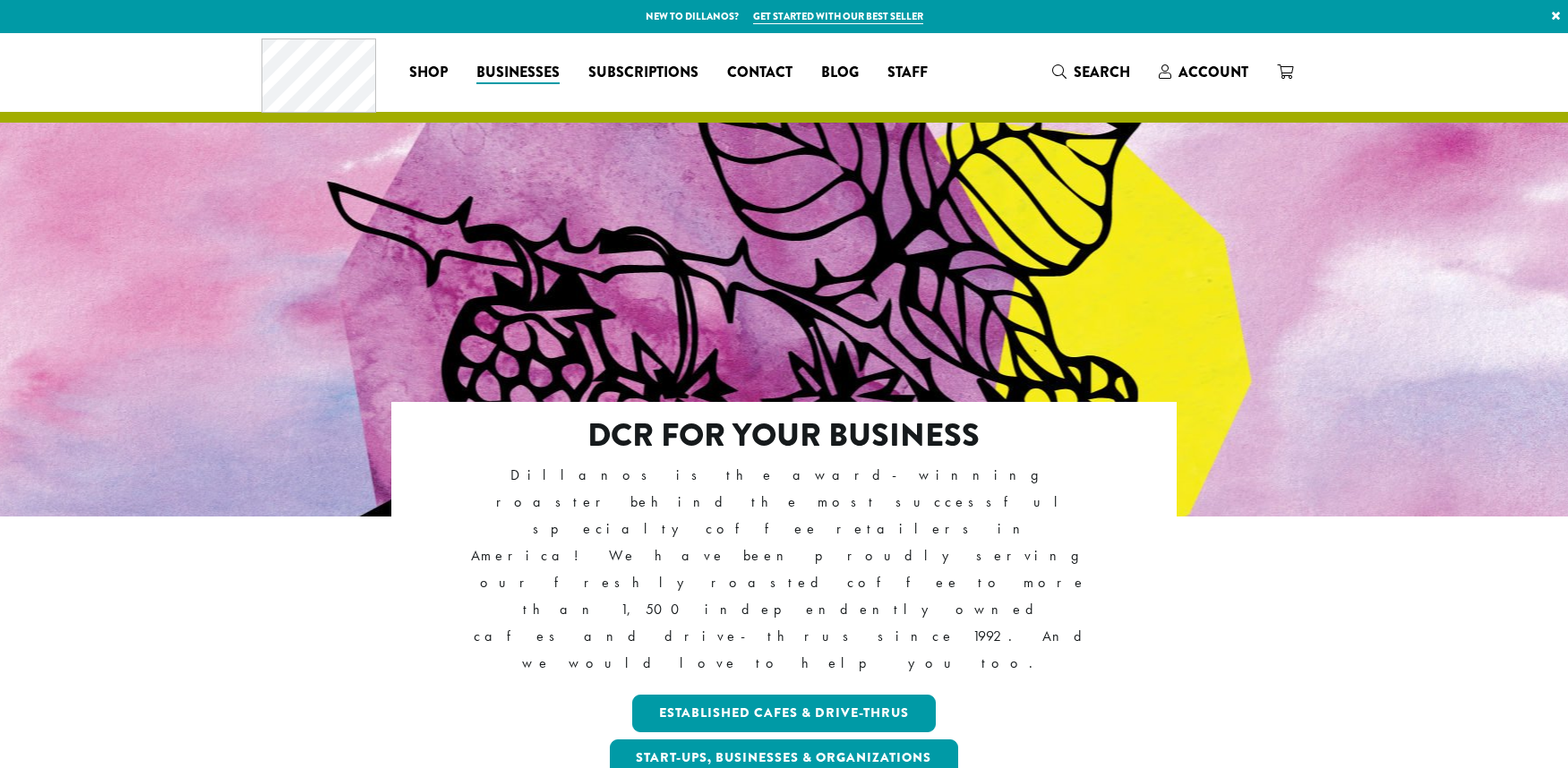 scroll, scrollTop: 0, scrollLeft: 0, axis: both 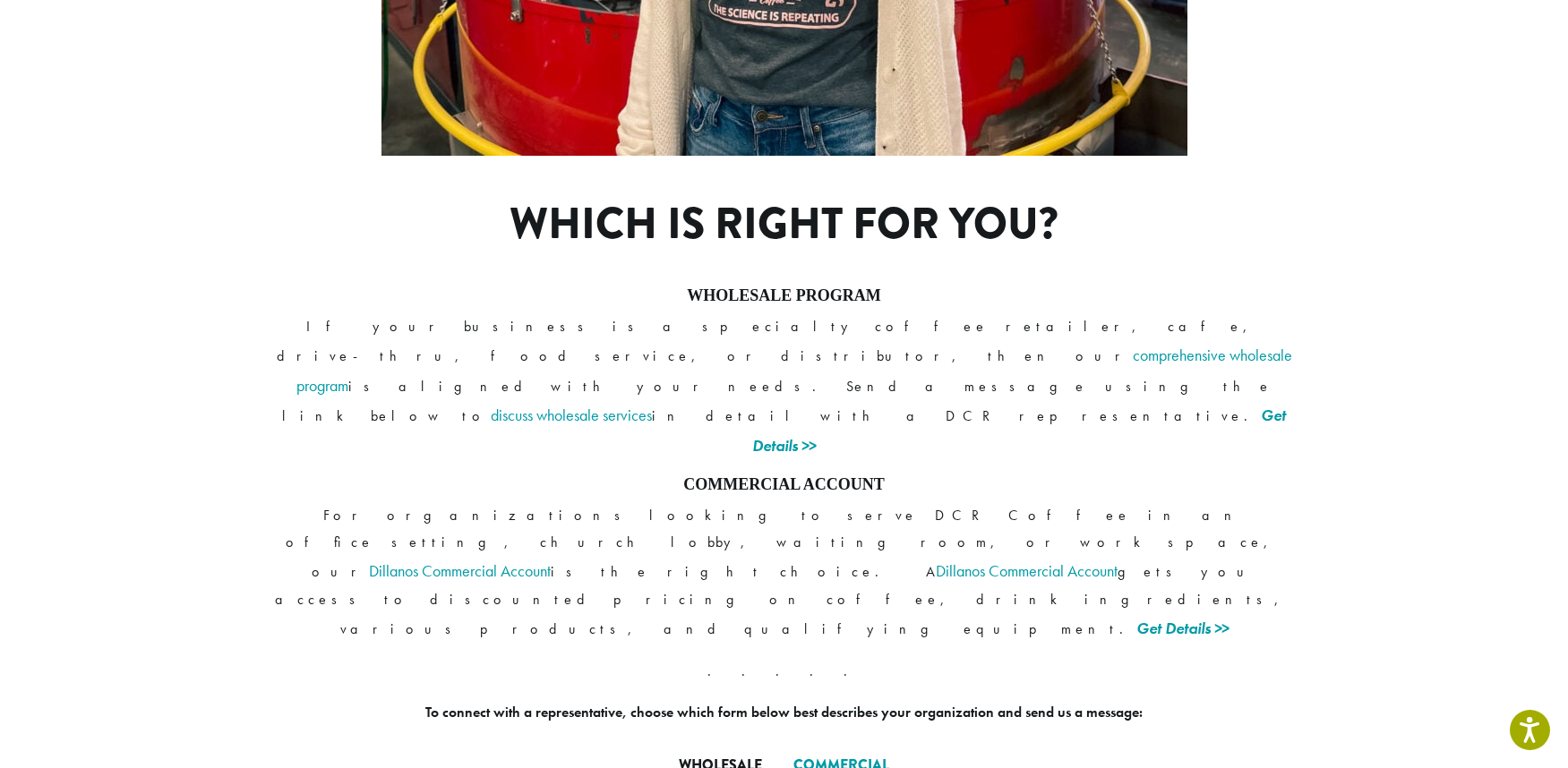 click on "Wholesale" at bounding box center [720, 766] 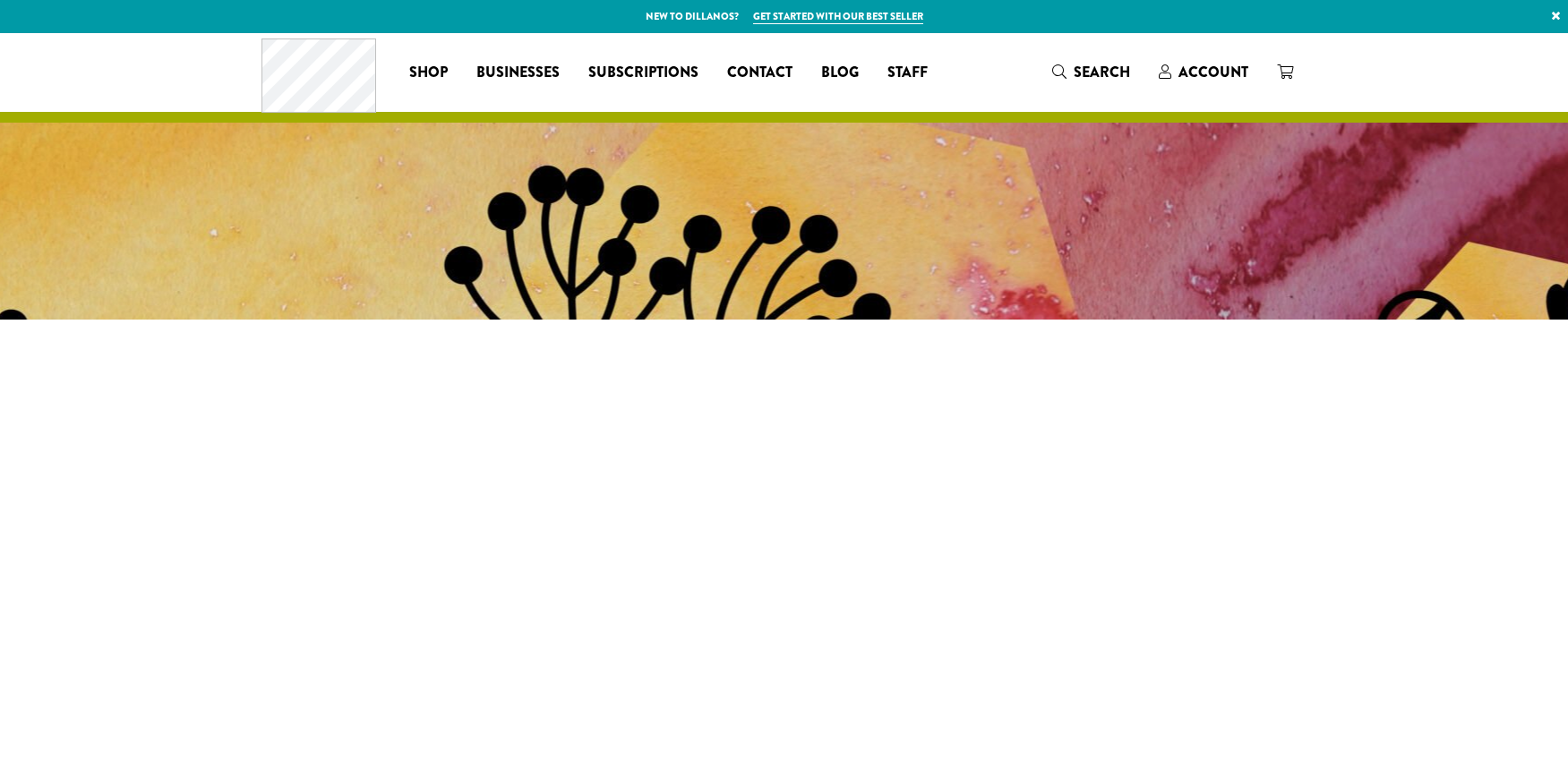 scroll, scrollTop: 0, scrollLeft: 0, axis: both 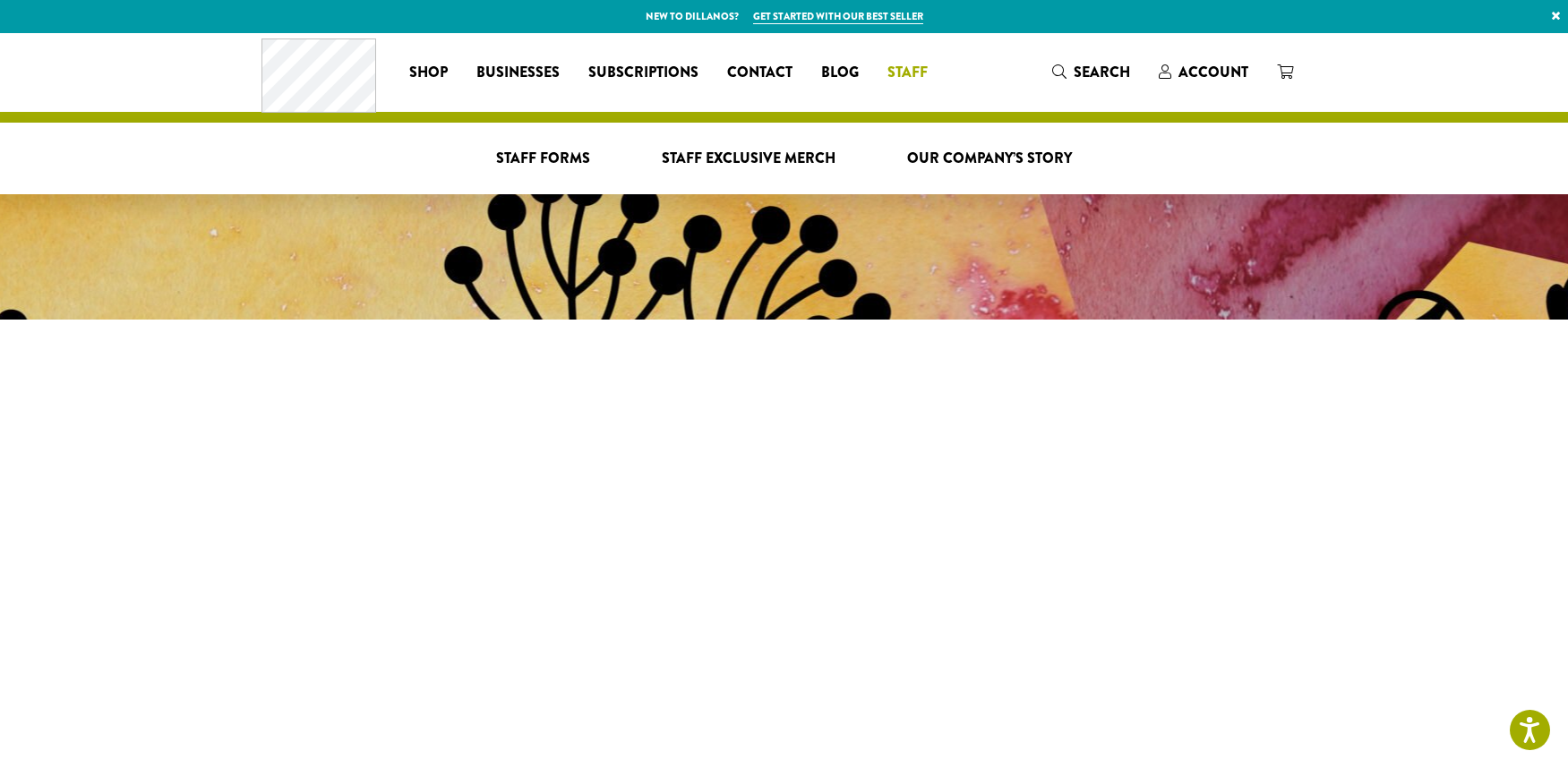 click on "Staff" at bounding box center [907, 73] 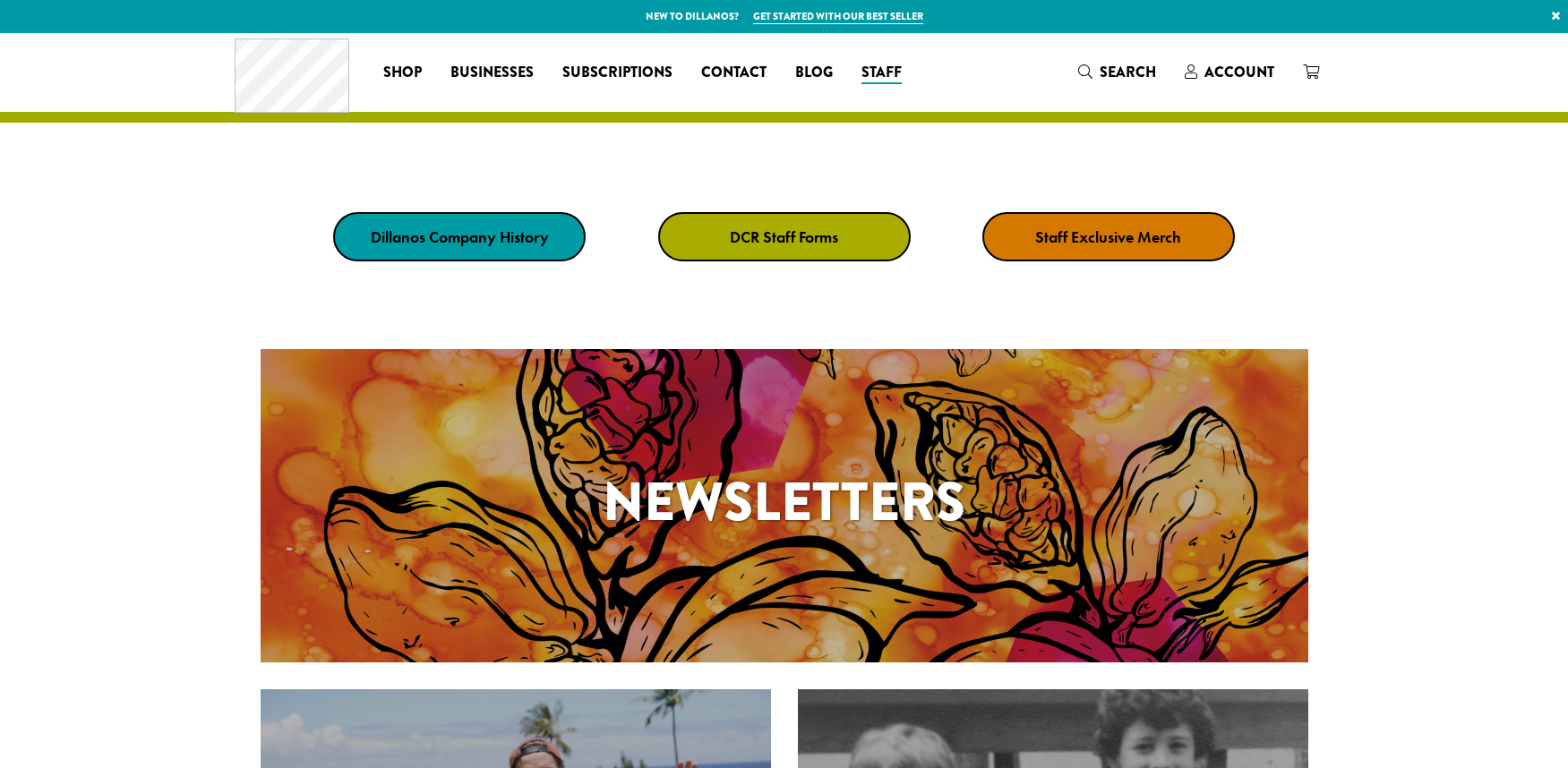 scroll, scrollTop: 0, scrollLeft: 0, axis: both 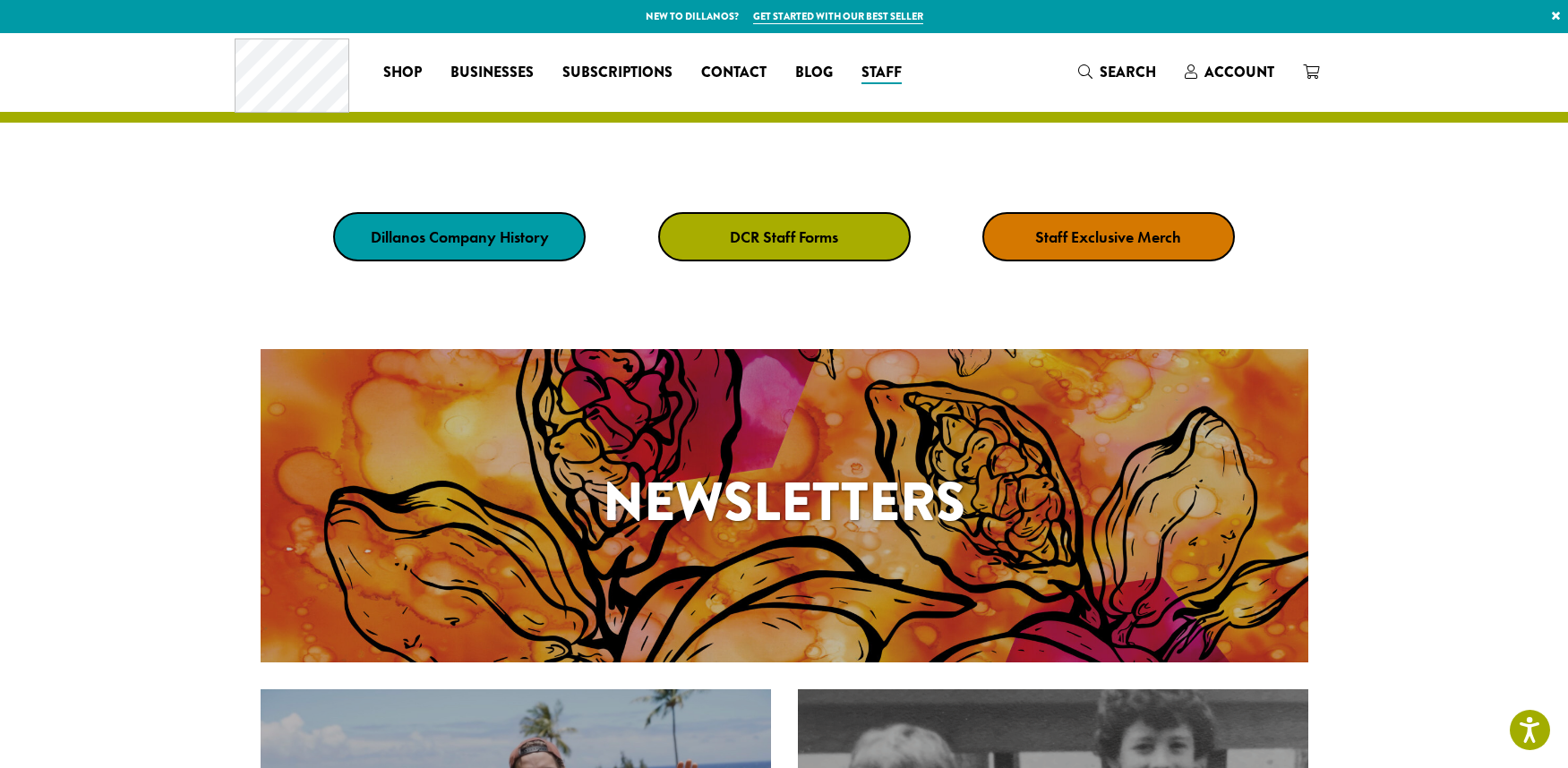 click on "DCR Staff Forms" at bounding box center (784, 236) 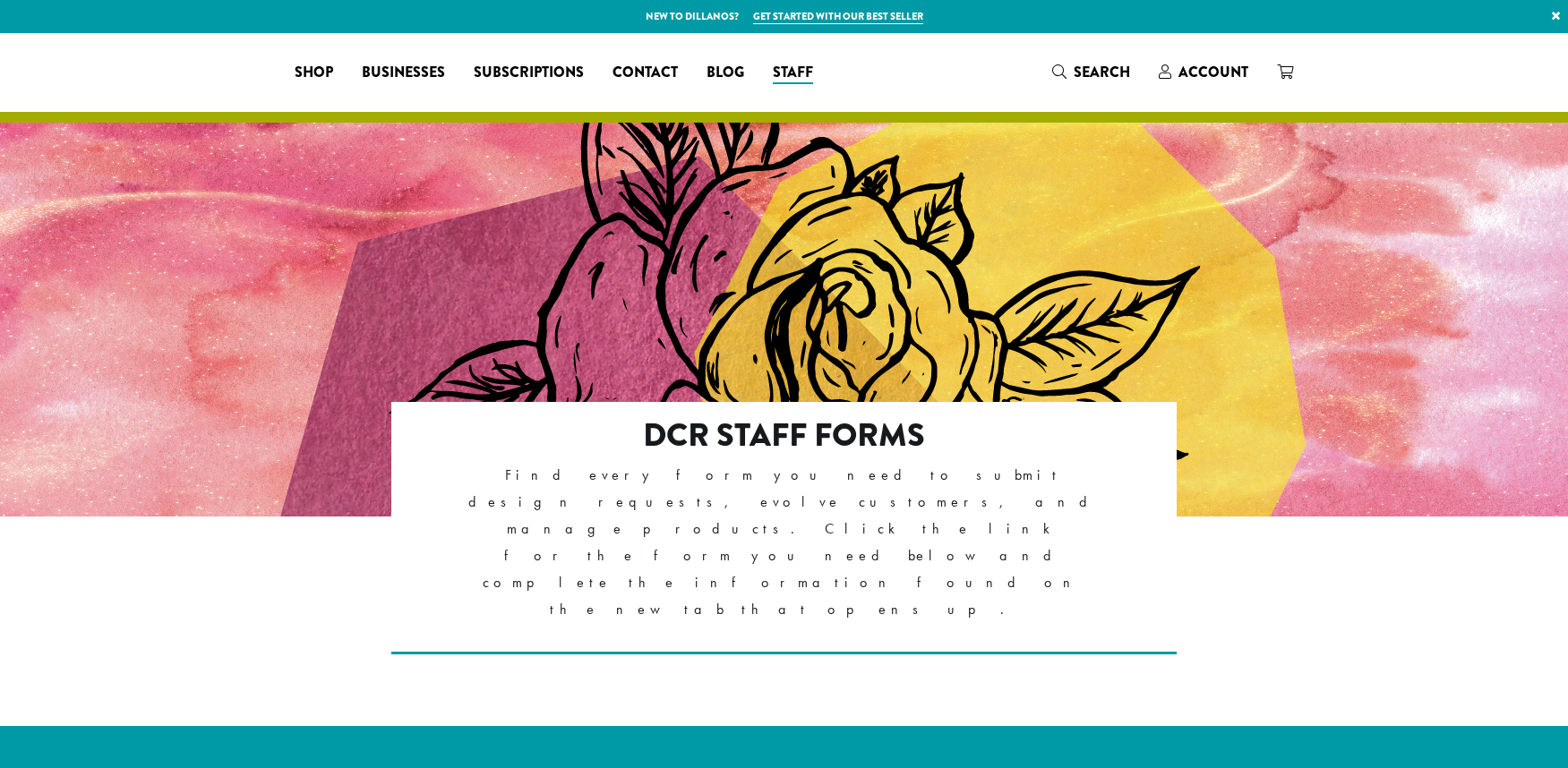 scroll, scrollTop: 0, scrollLeft: 0, axis: both 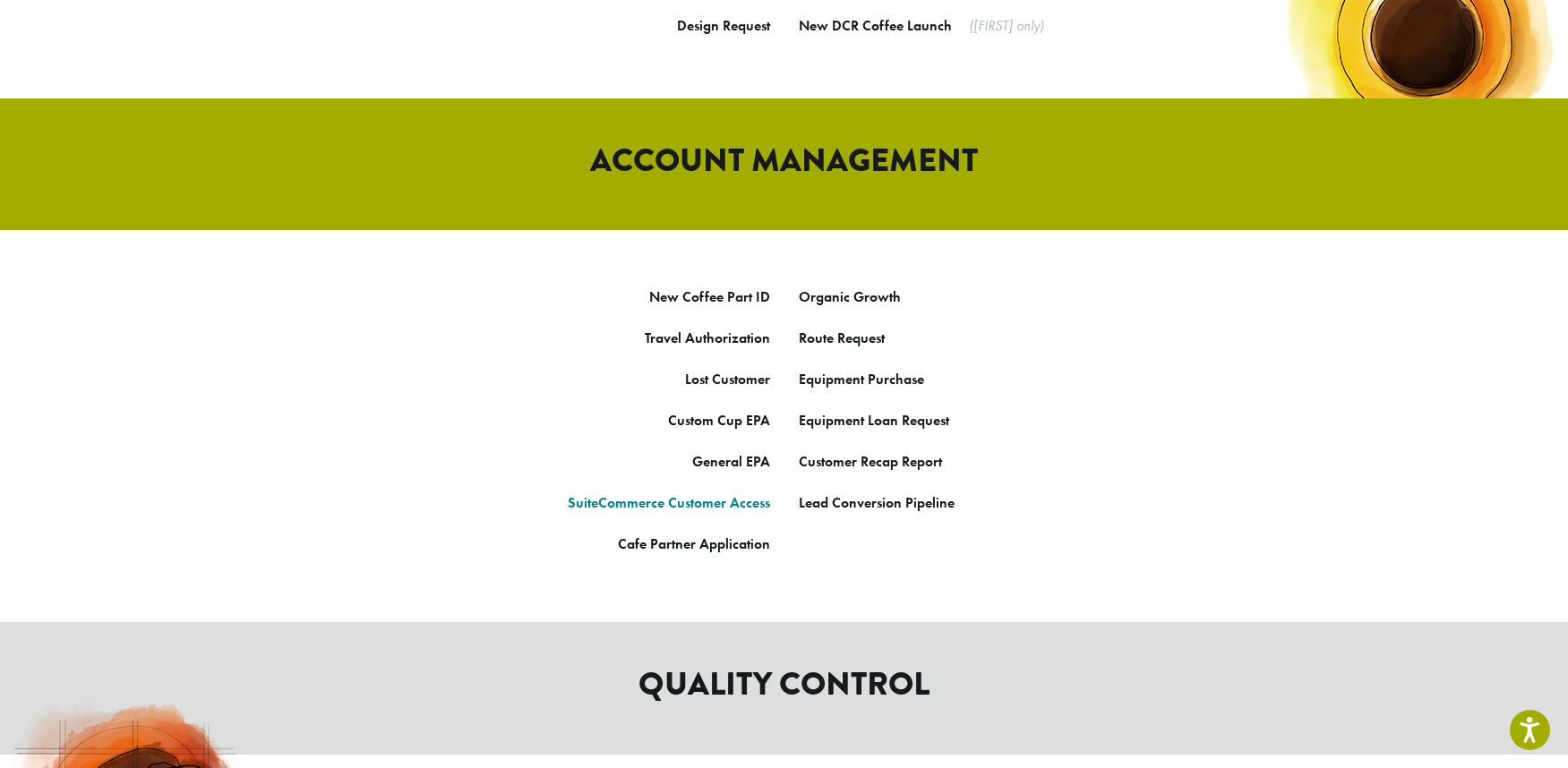 click on "SuiteCommerce Customer Access" at bounding box center [669, 502] 